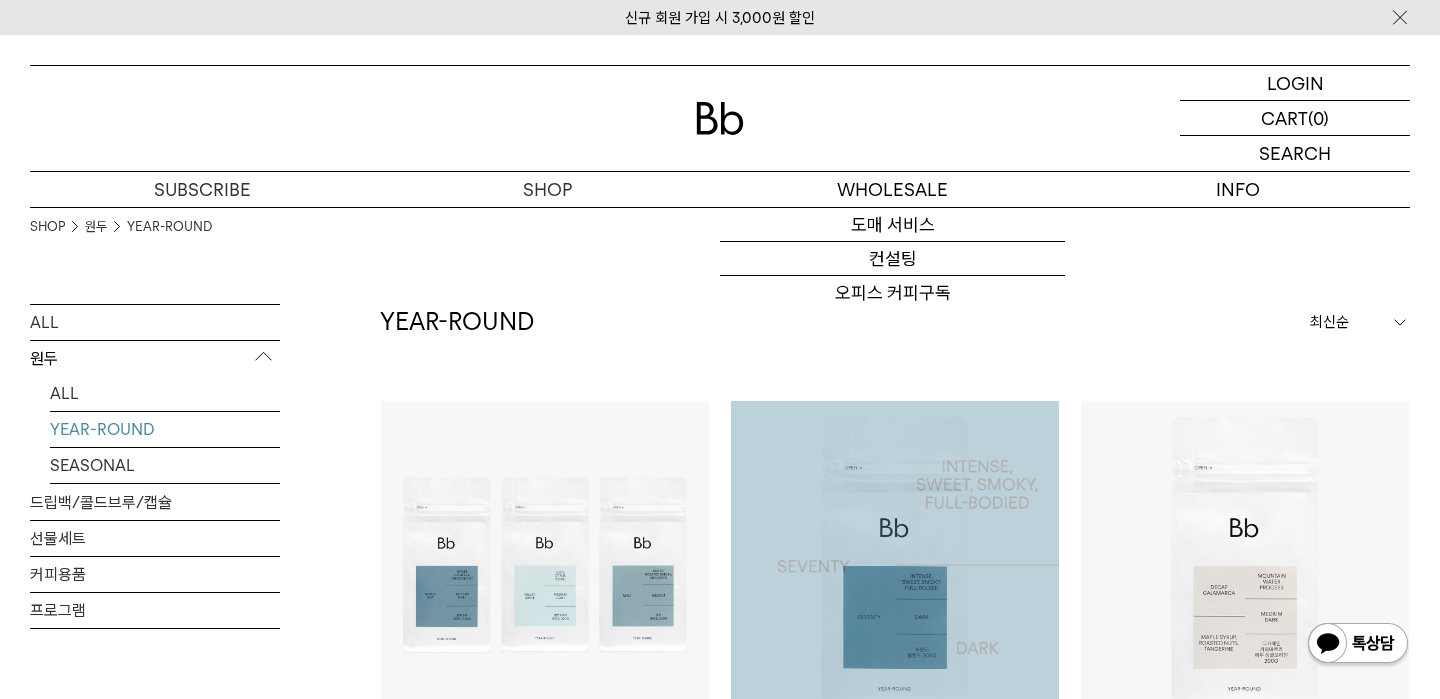 scroll, scrollTop: 253, scrollLeft: 0, axis: vertical 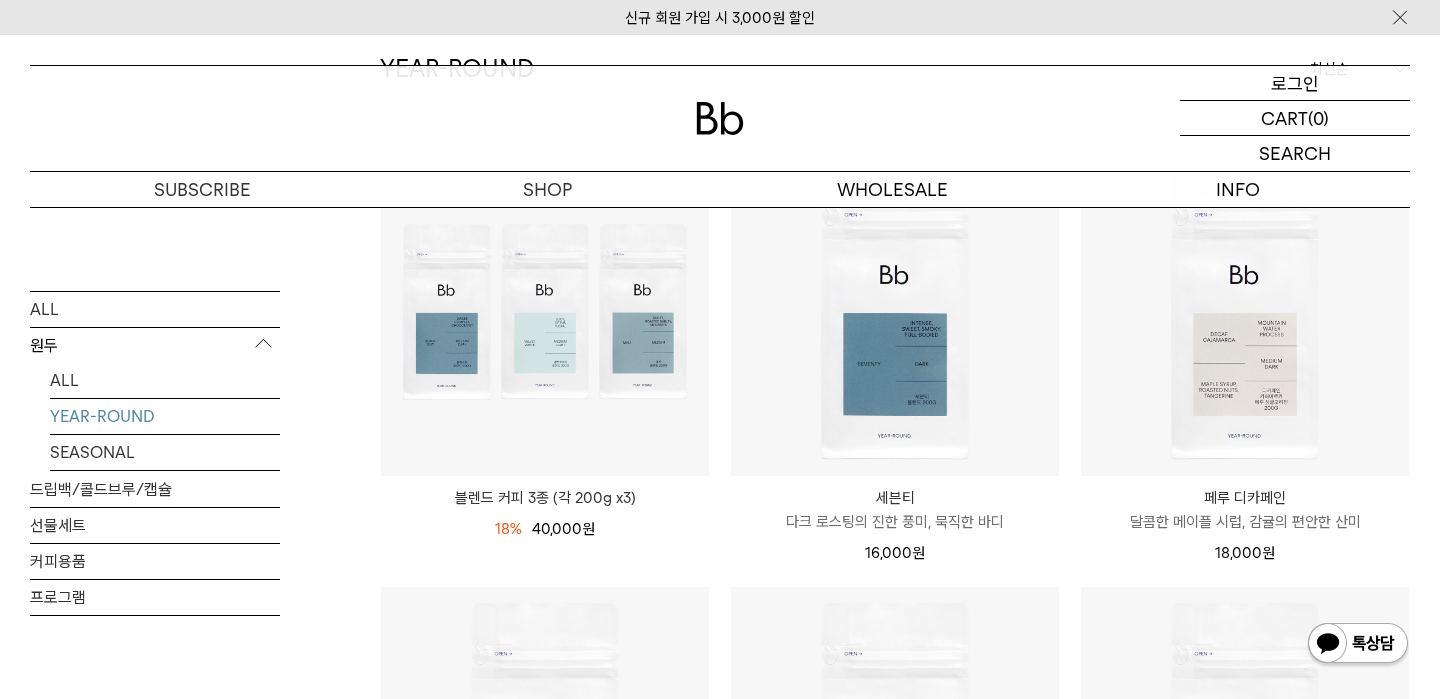 click on "로그인" at bounding box center (1295, 83) 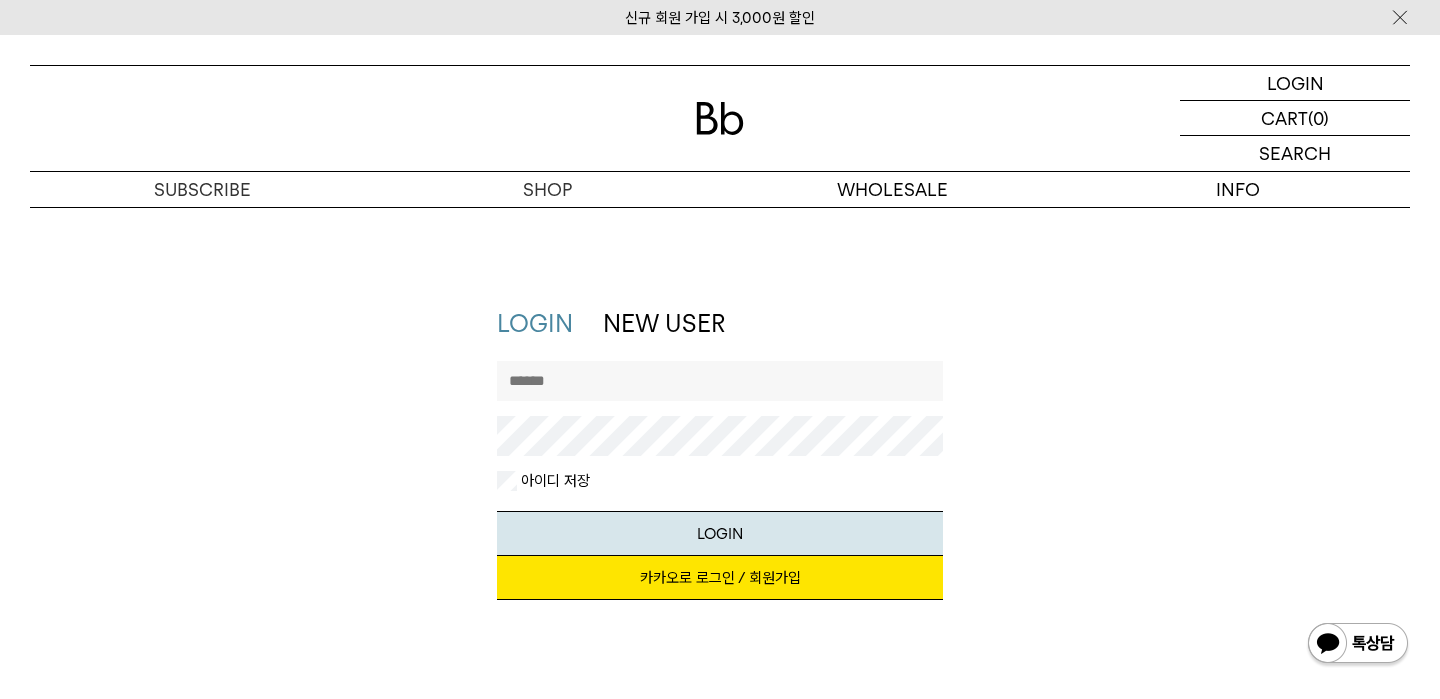 scroll, scrollTop: 0, scrollLeft: 0, axis: both 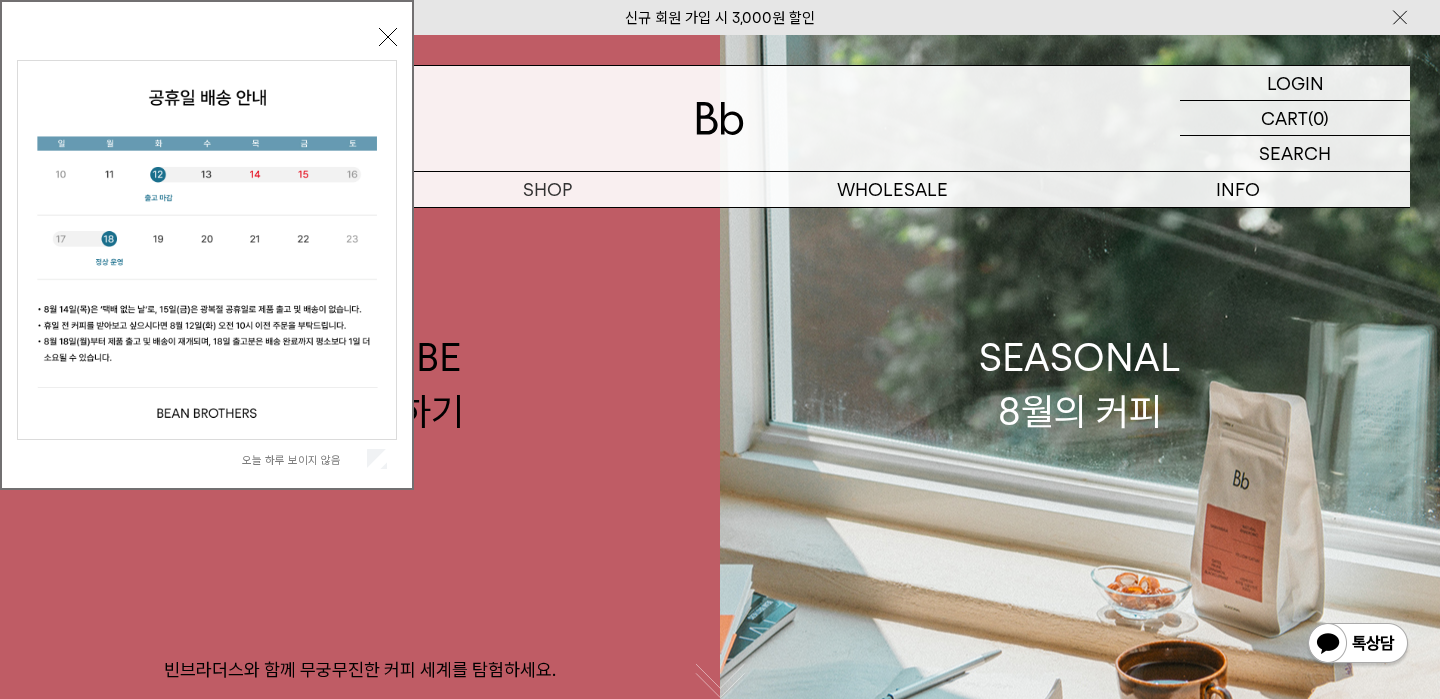 click on "닫기" at bounding box center [388, 37] 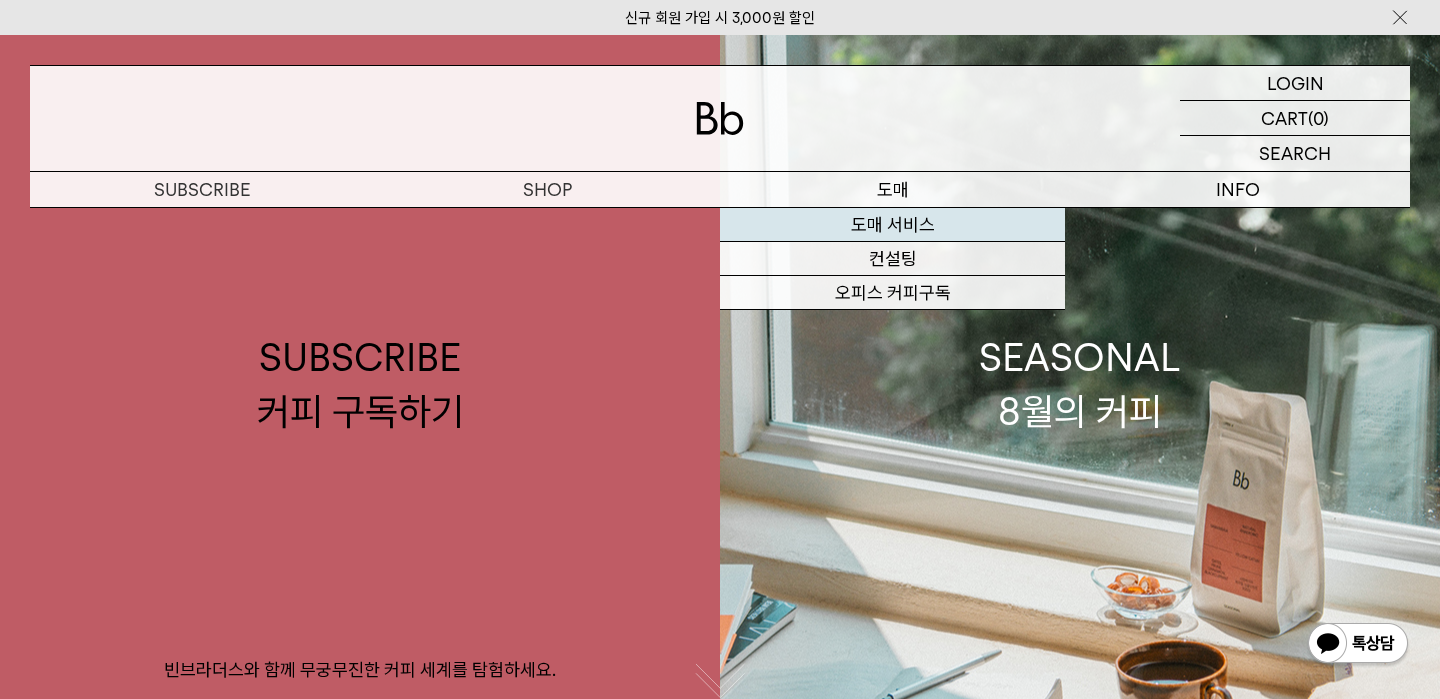 click on "도매 서비스" at bounding box center (892, 225) 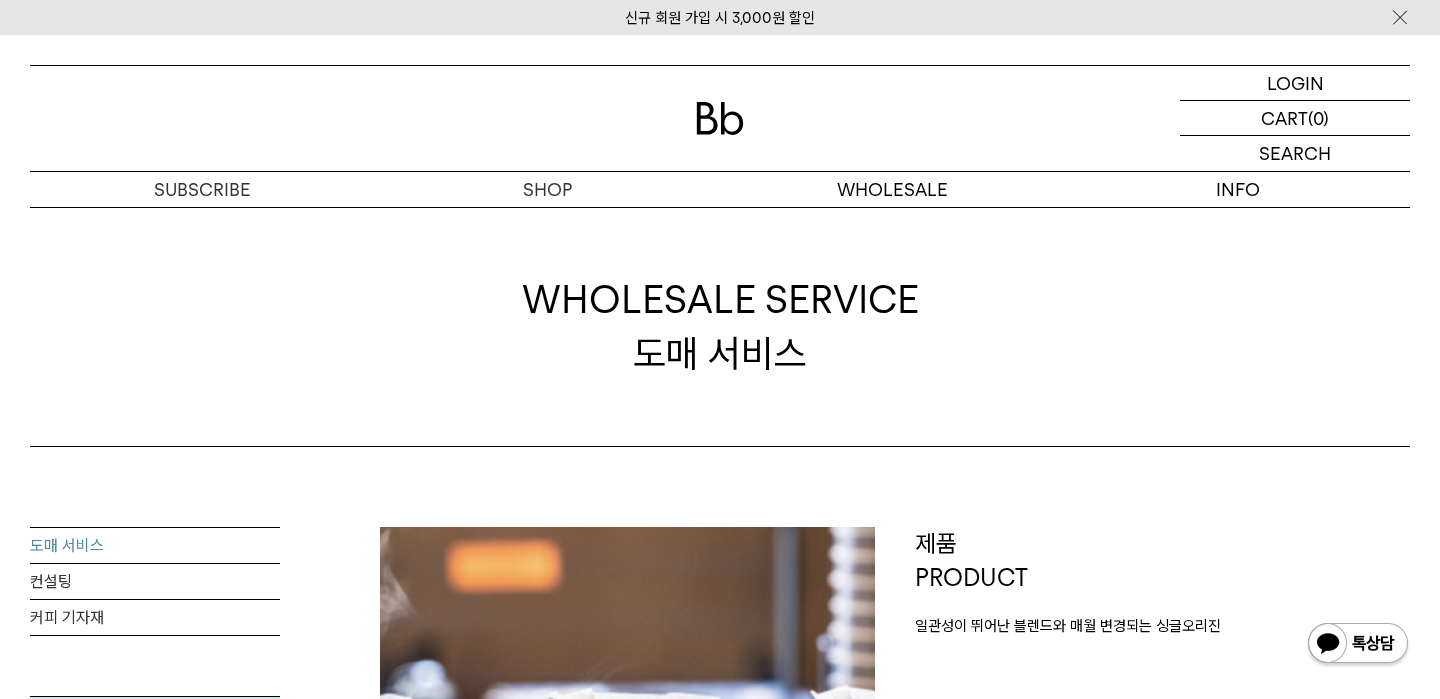 scroll, scrollTop: 0, scrollLeft: 0, axis: both 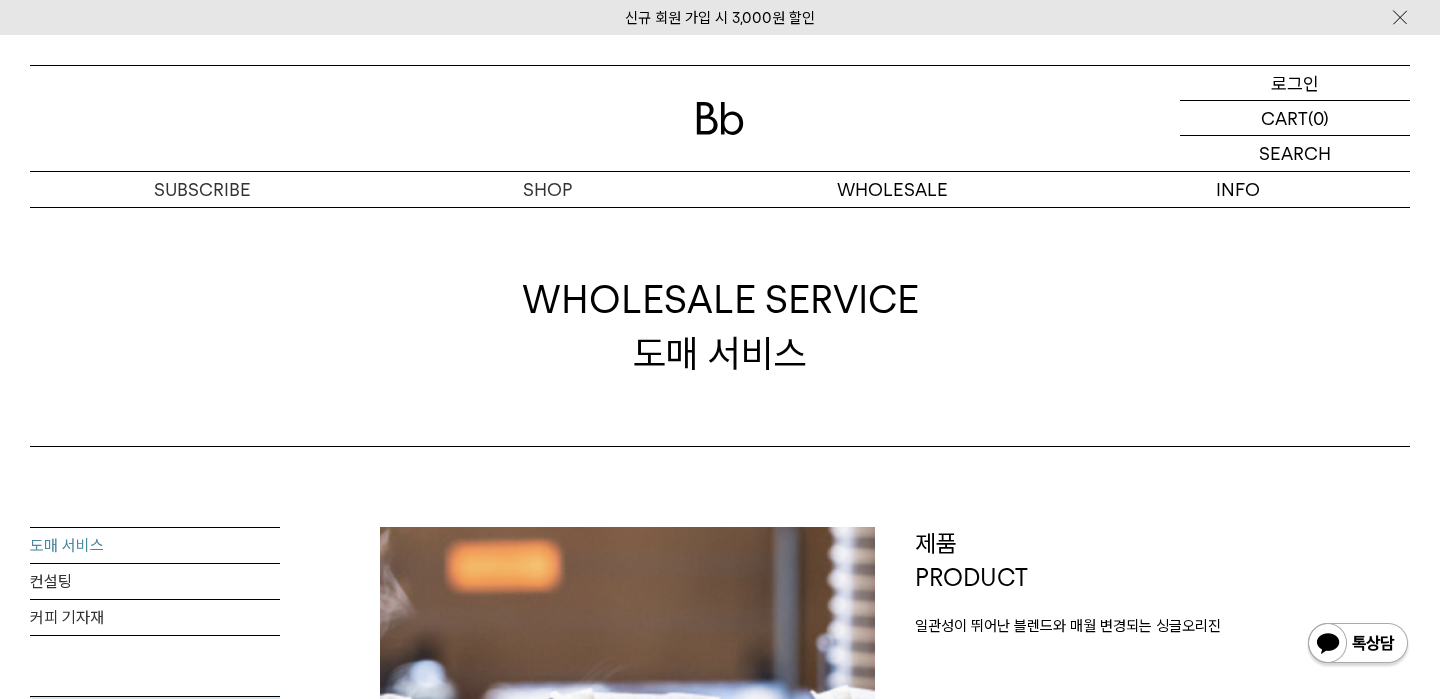 click on "로그인" at bounding box center (1295, 83) 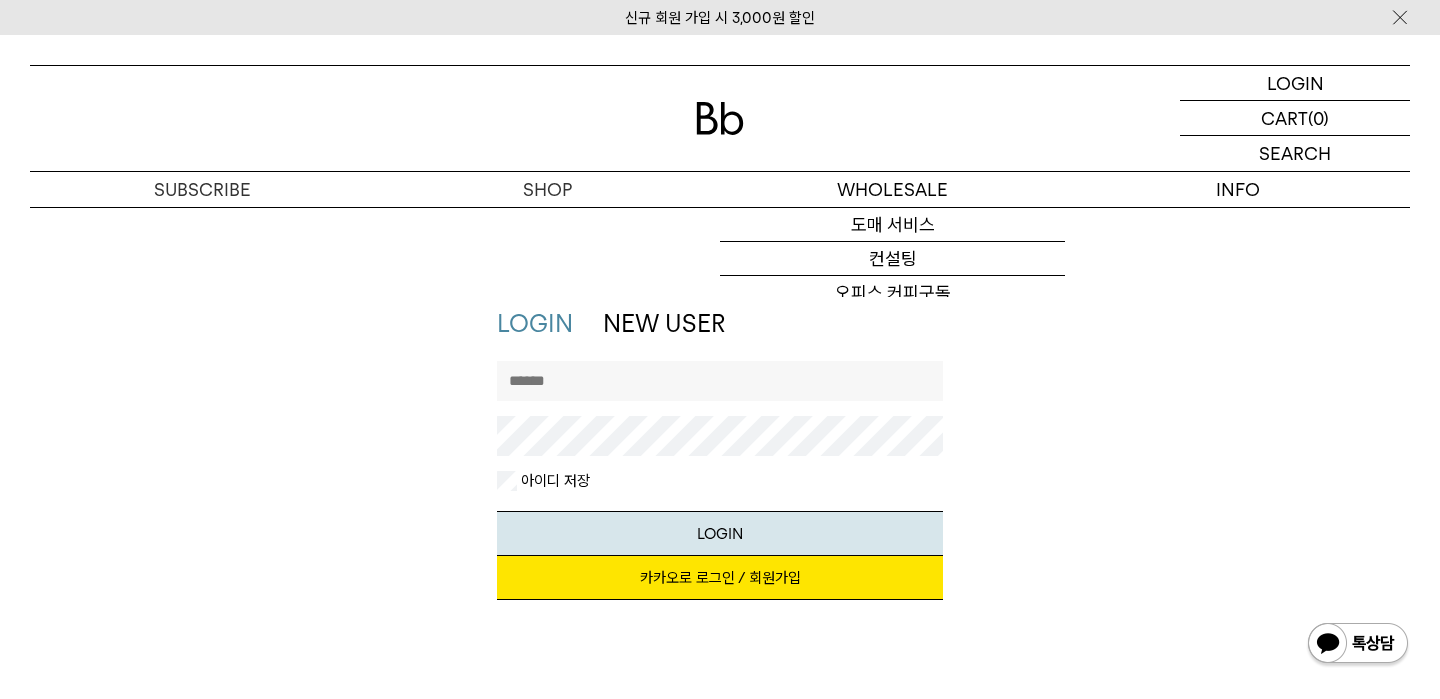 scroll, scrollTop: 0, scrollLeft: 0, axis: both 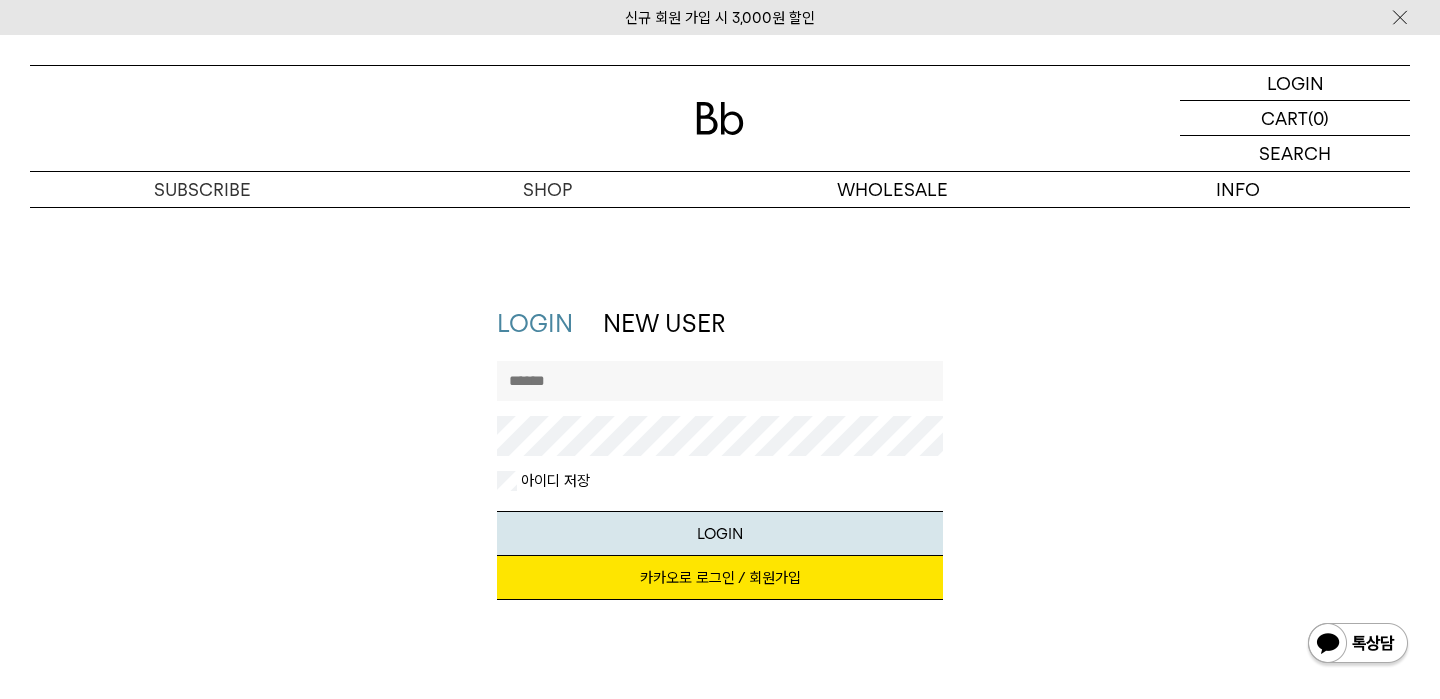 click at bounding box center [720, 381] 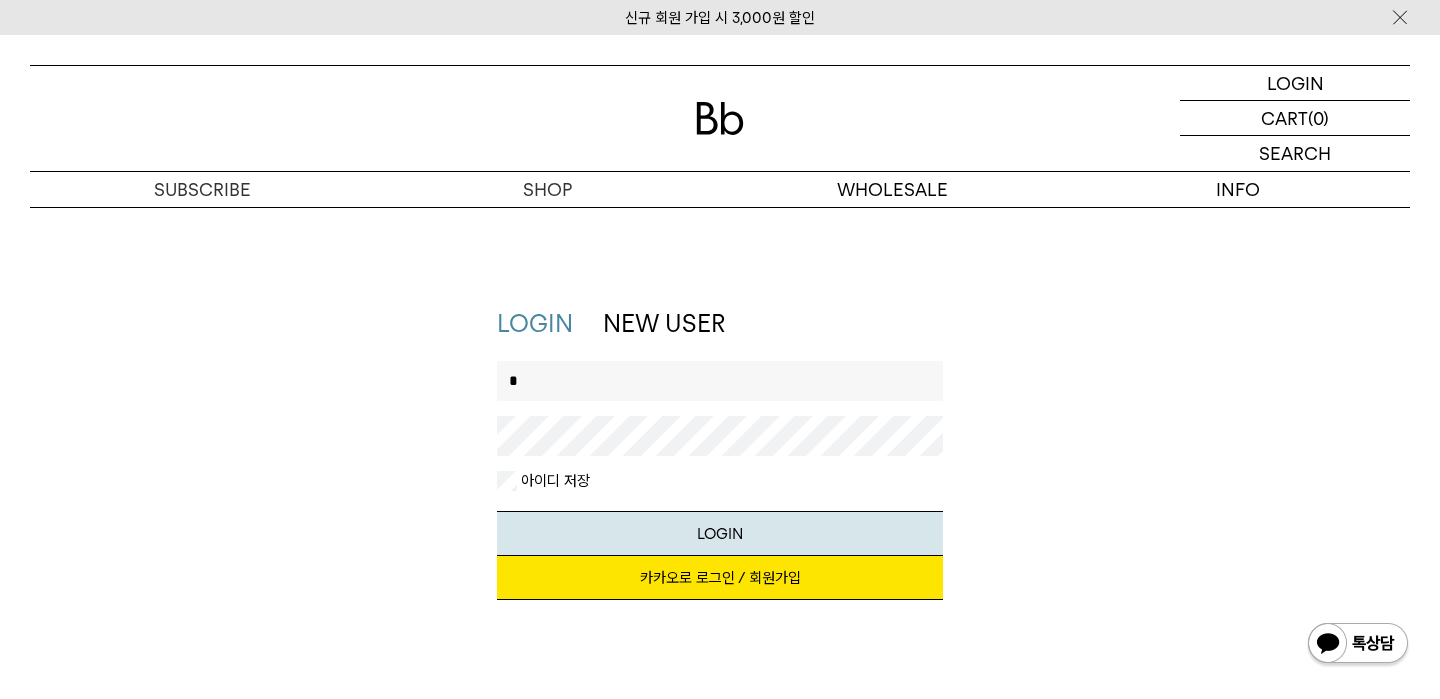 type on "*" 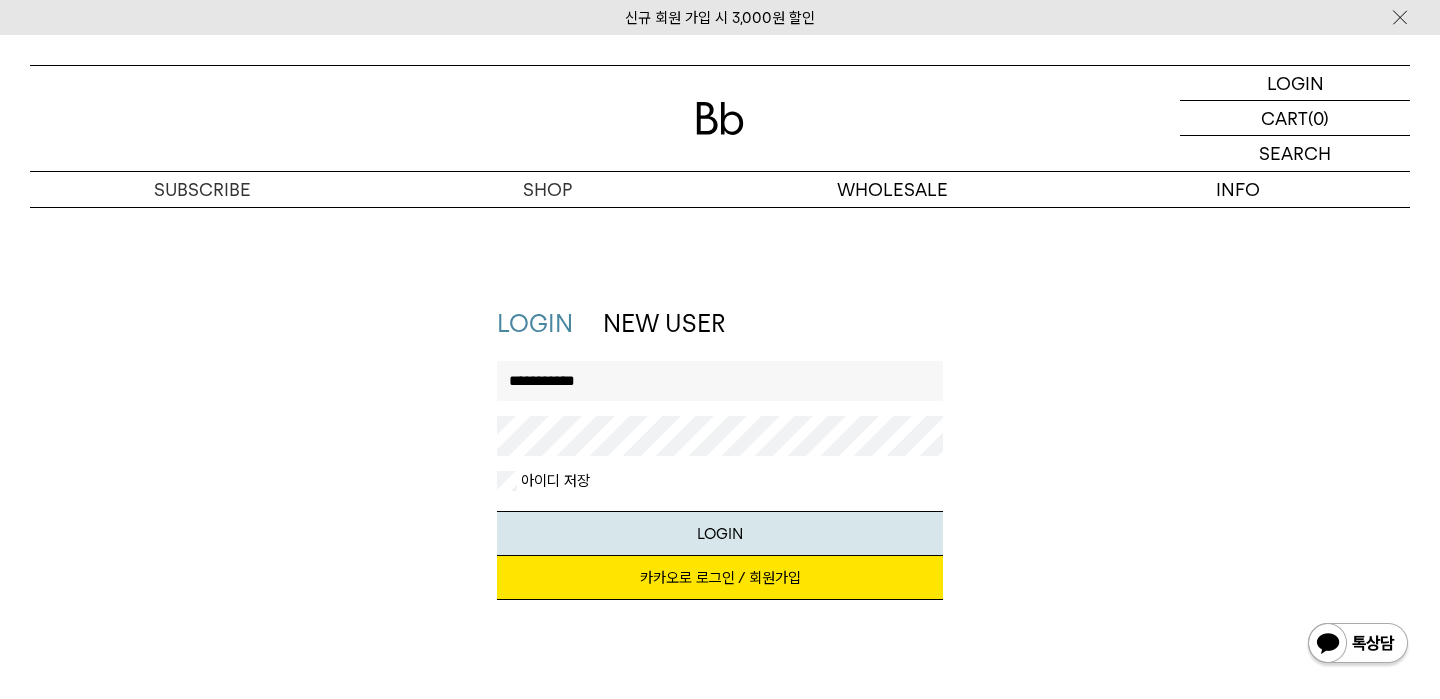 type on "**********" 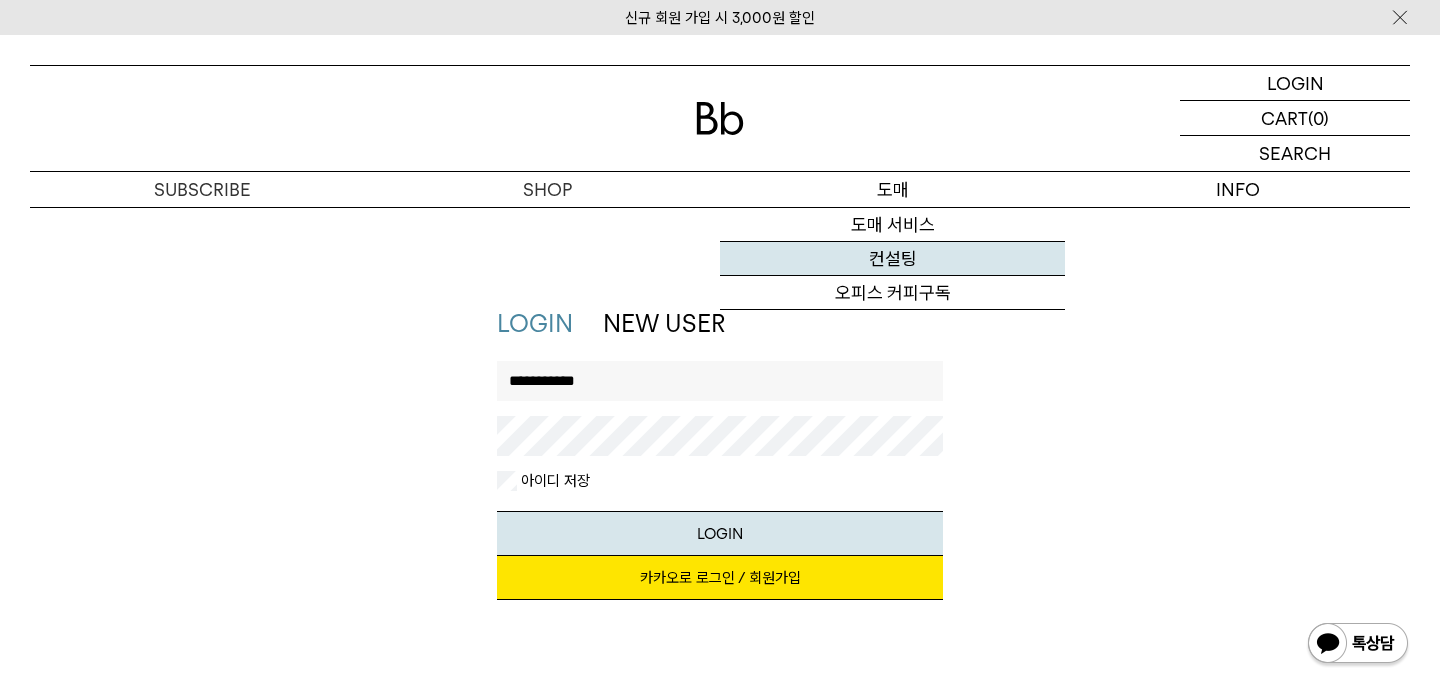 click on "컨설팅" at bounding box center [892, 259] 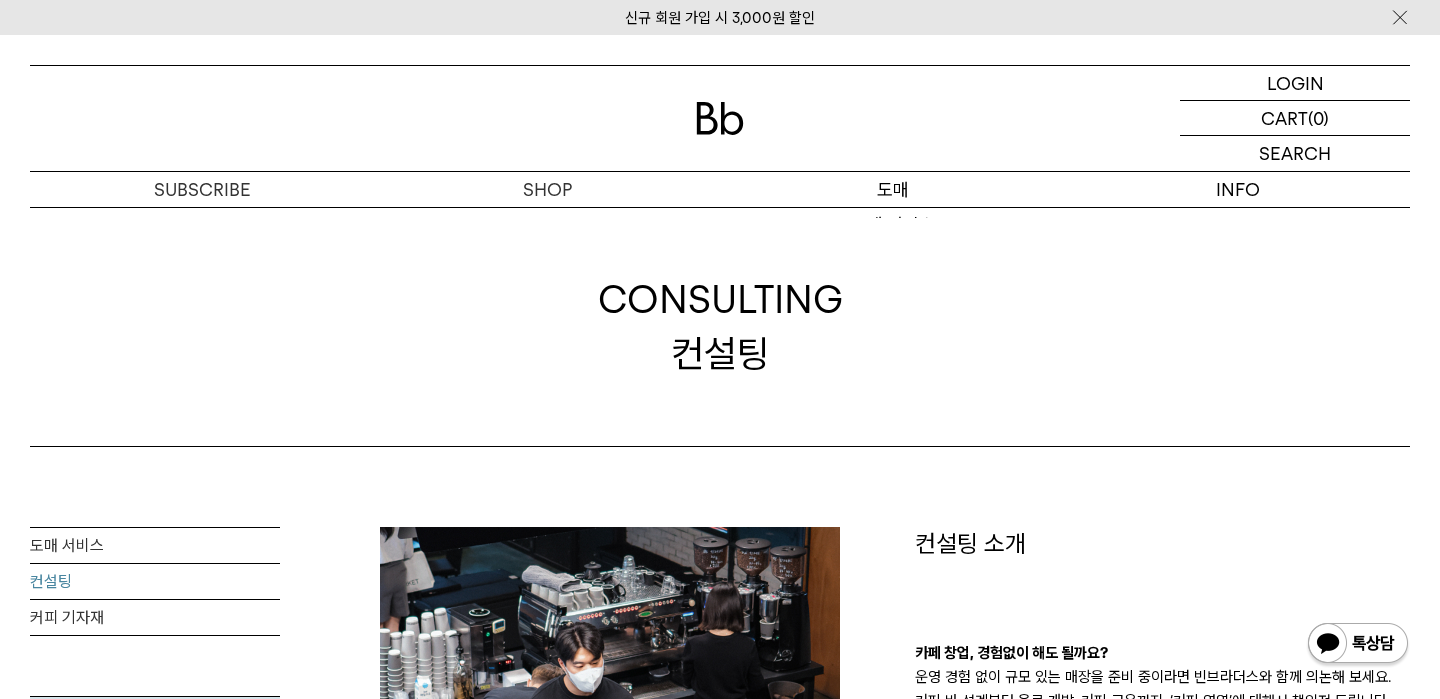 scroll, scrollTop: 0, scrollLeft: 0, axis: both 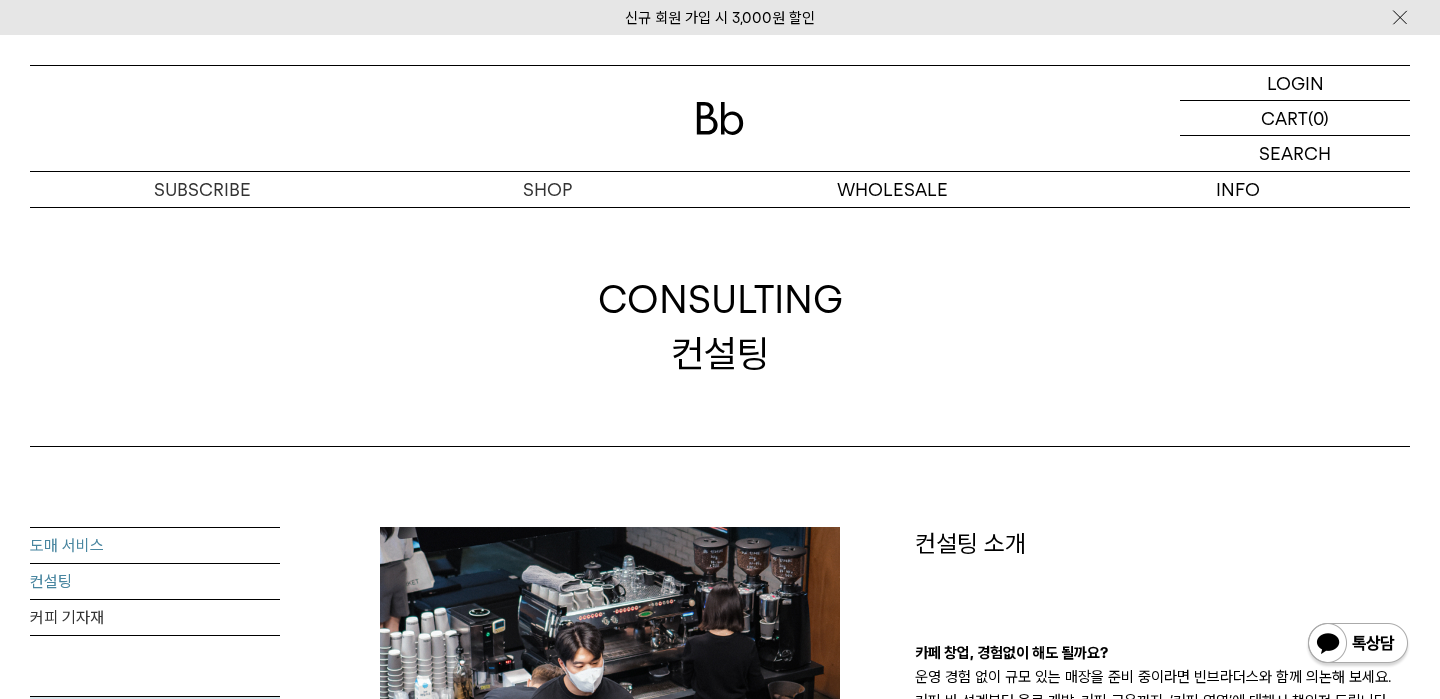 click on "도매 서비스" at bounding box center (155, 546) 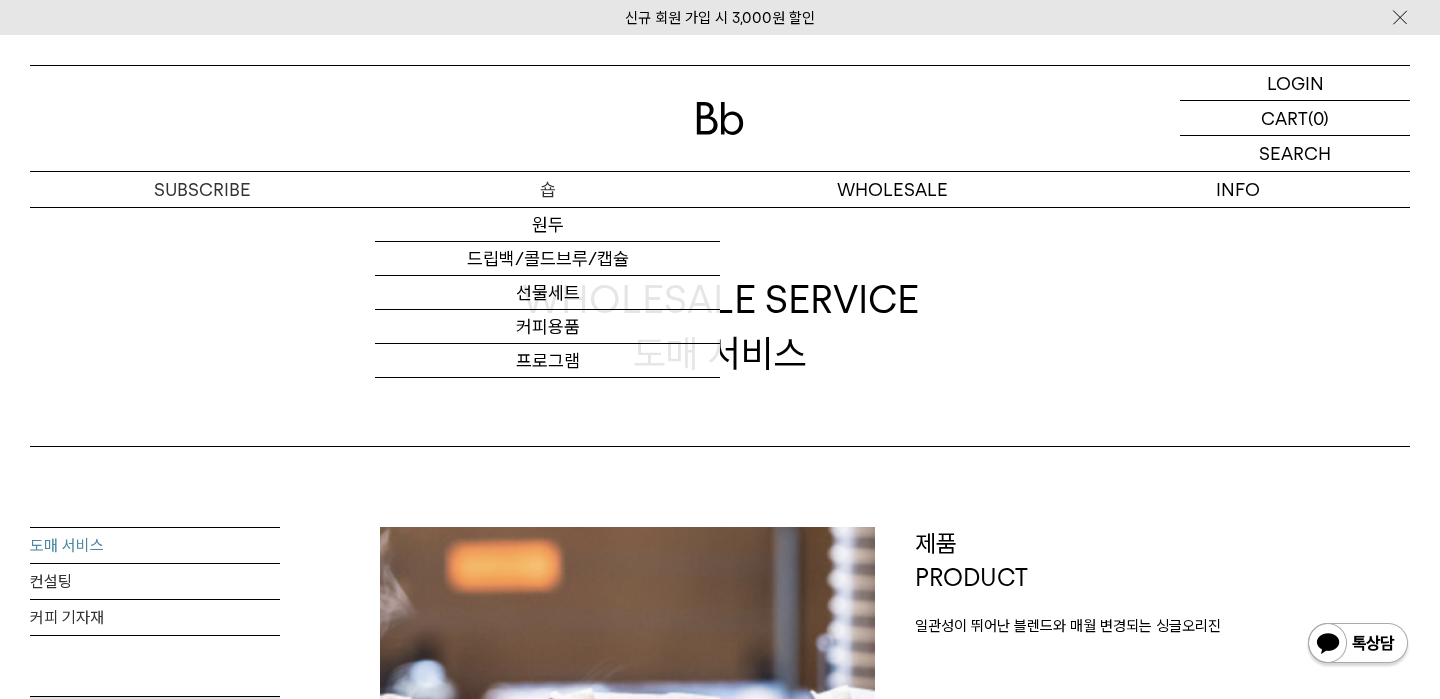 scroll, scrollTop: 0, scrollLeft: 0, axis: both 